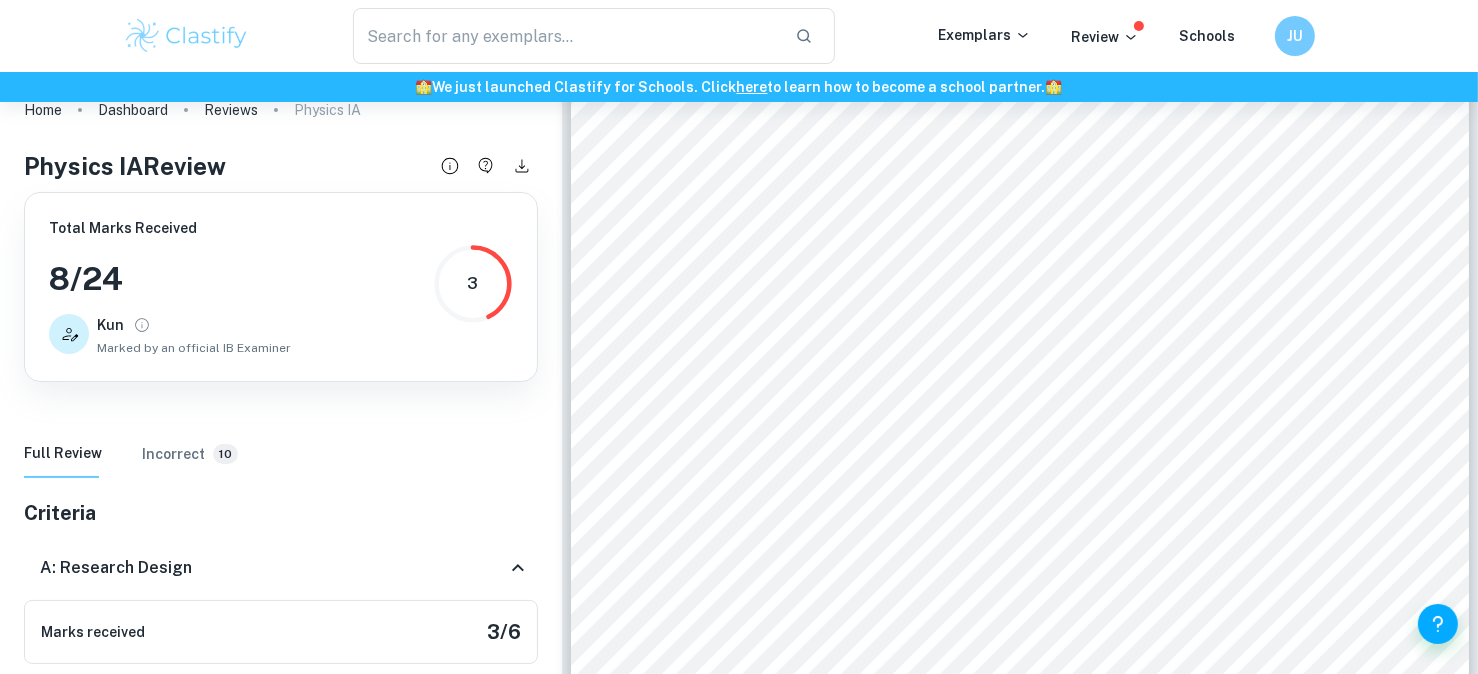 scroll, scrollTop: 102, scrollLeft: 0, axis: vertical 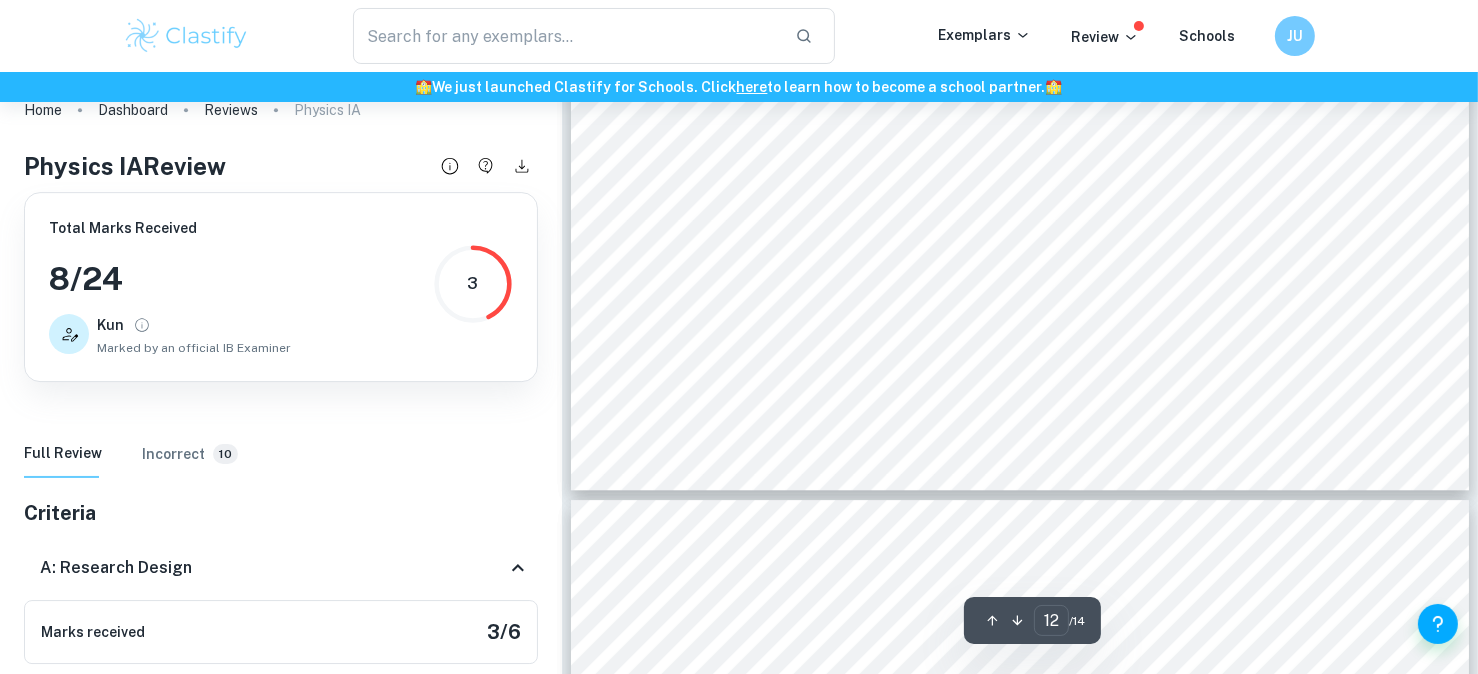 type on "13" 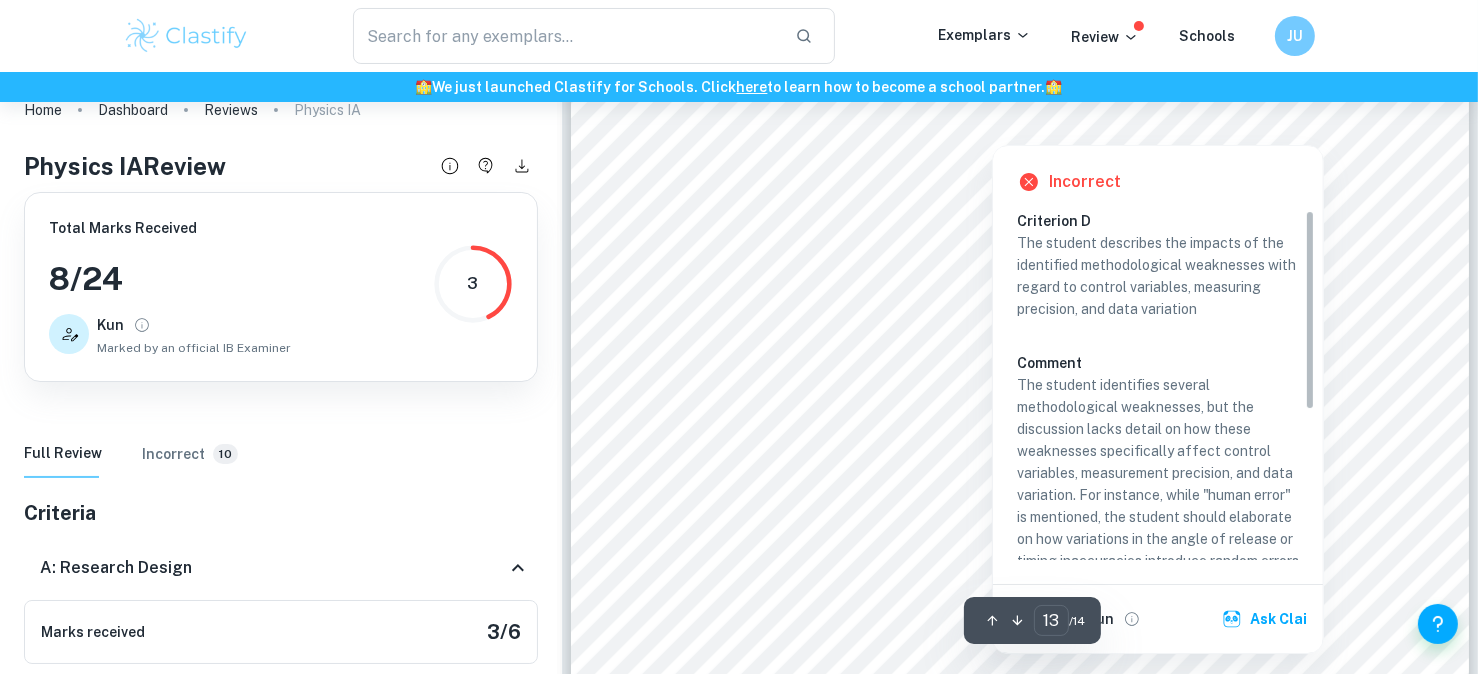 scroll, scrollTop: 15895, scrollLeft: 0, axis: vertical 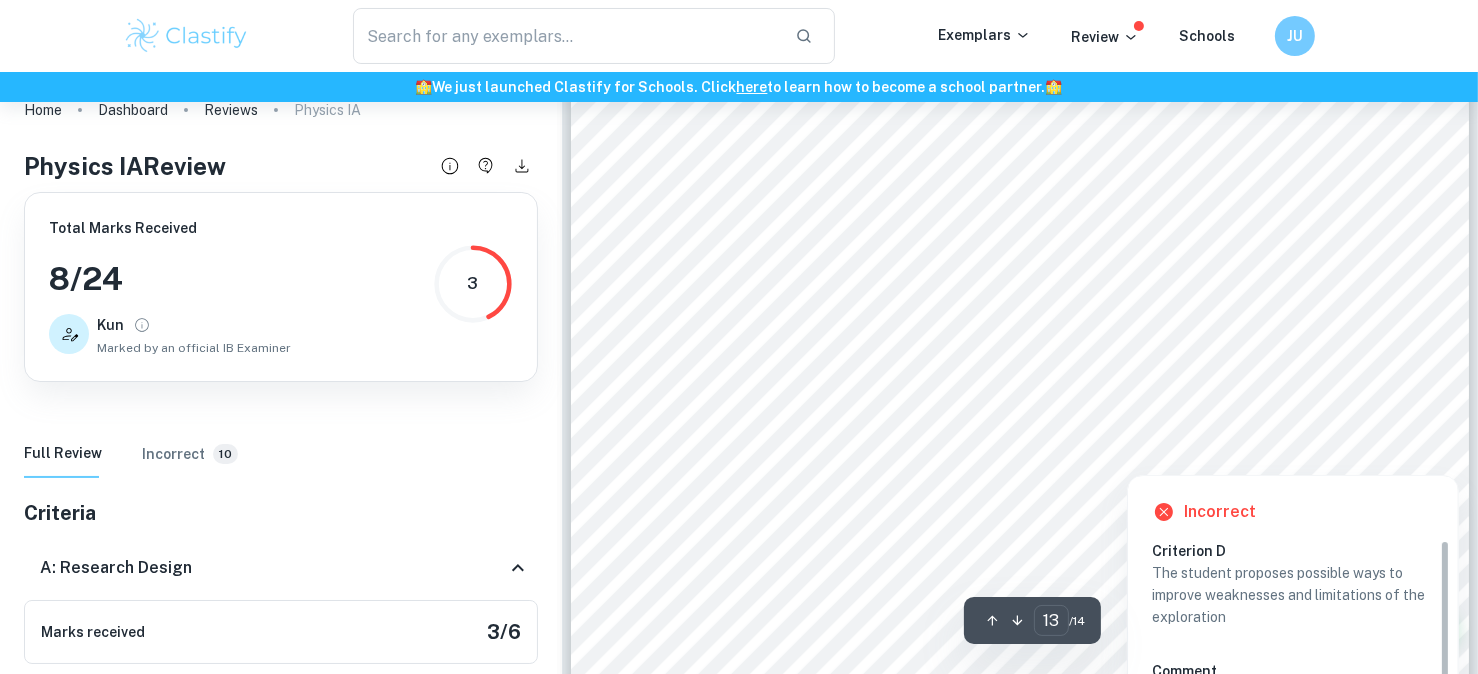click at bounding box center [1395, 454] 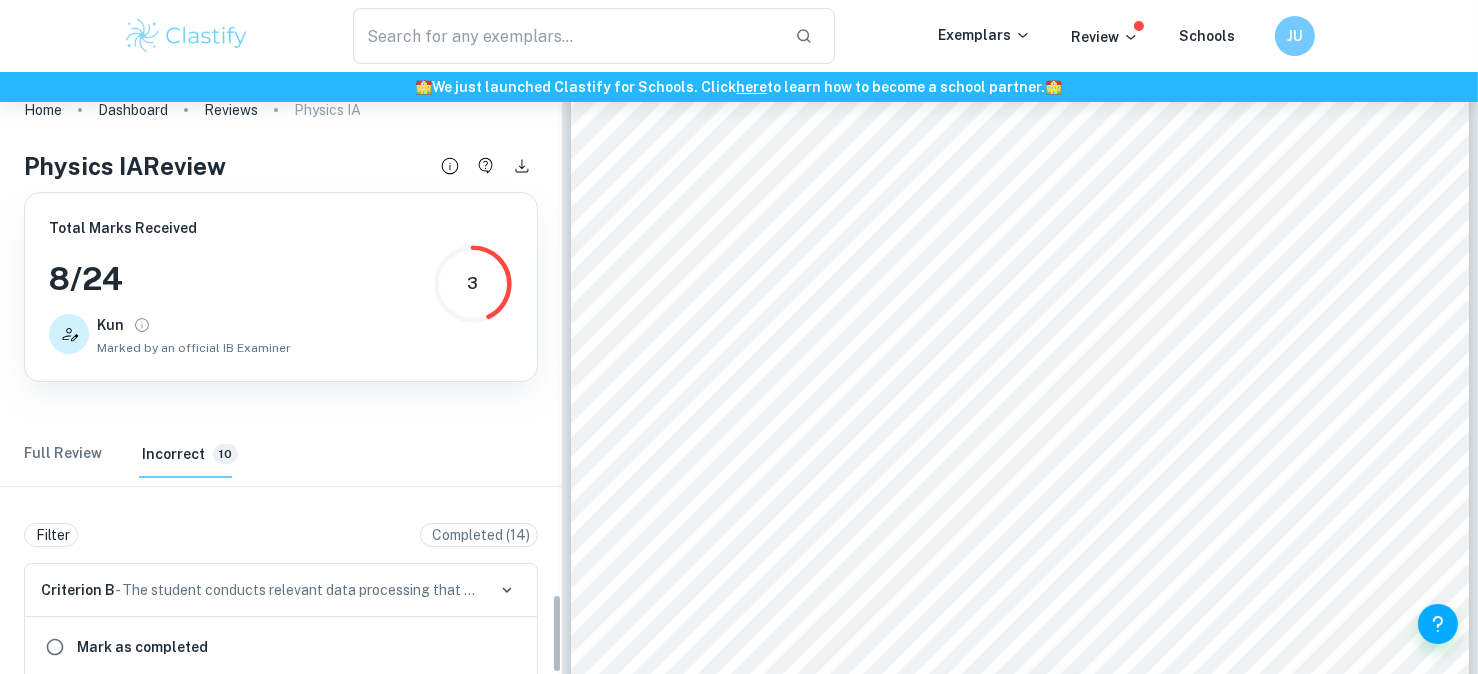 scroll, scrollTop: 3948, scrollLeft: 0, axis: vertical 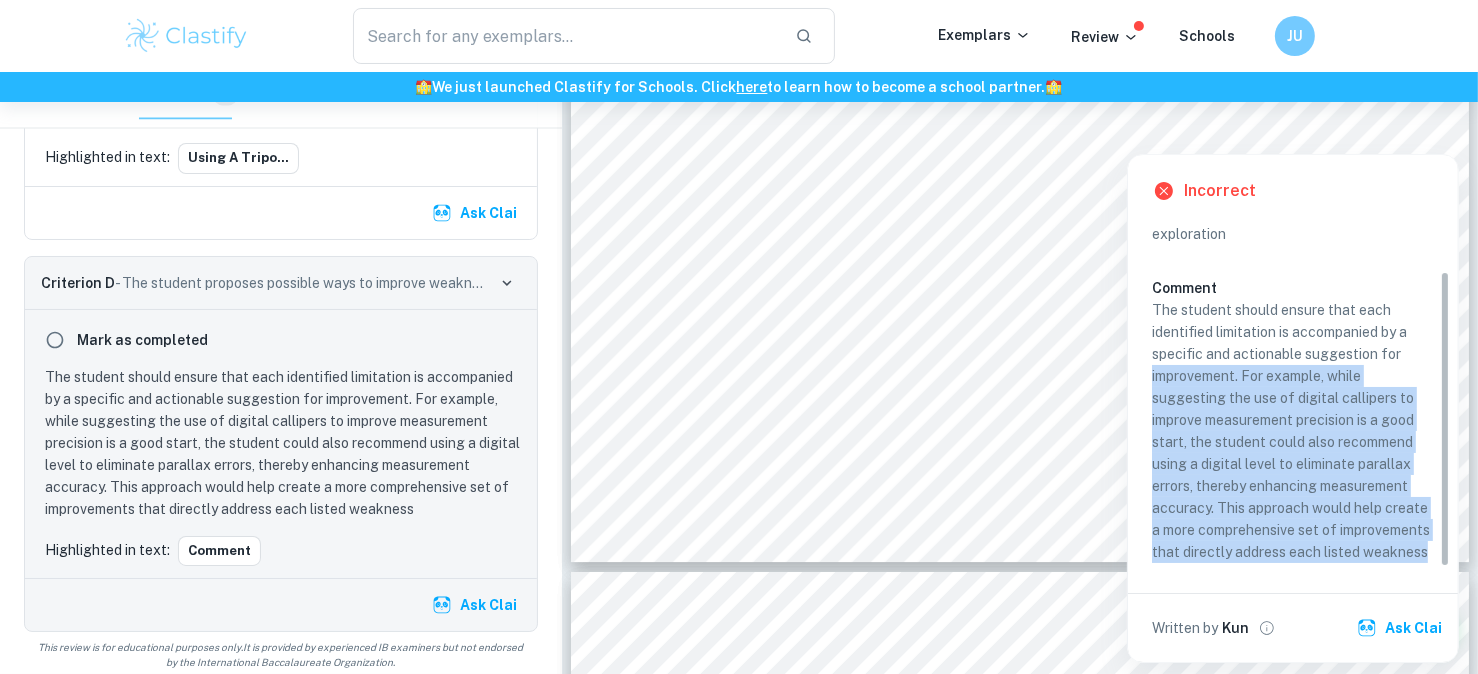 drag, startPoint x: 1397, startPoint y: 357, endPoint x: 1092, endPoint y: 407, distance: 309.0712 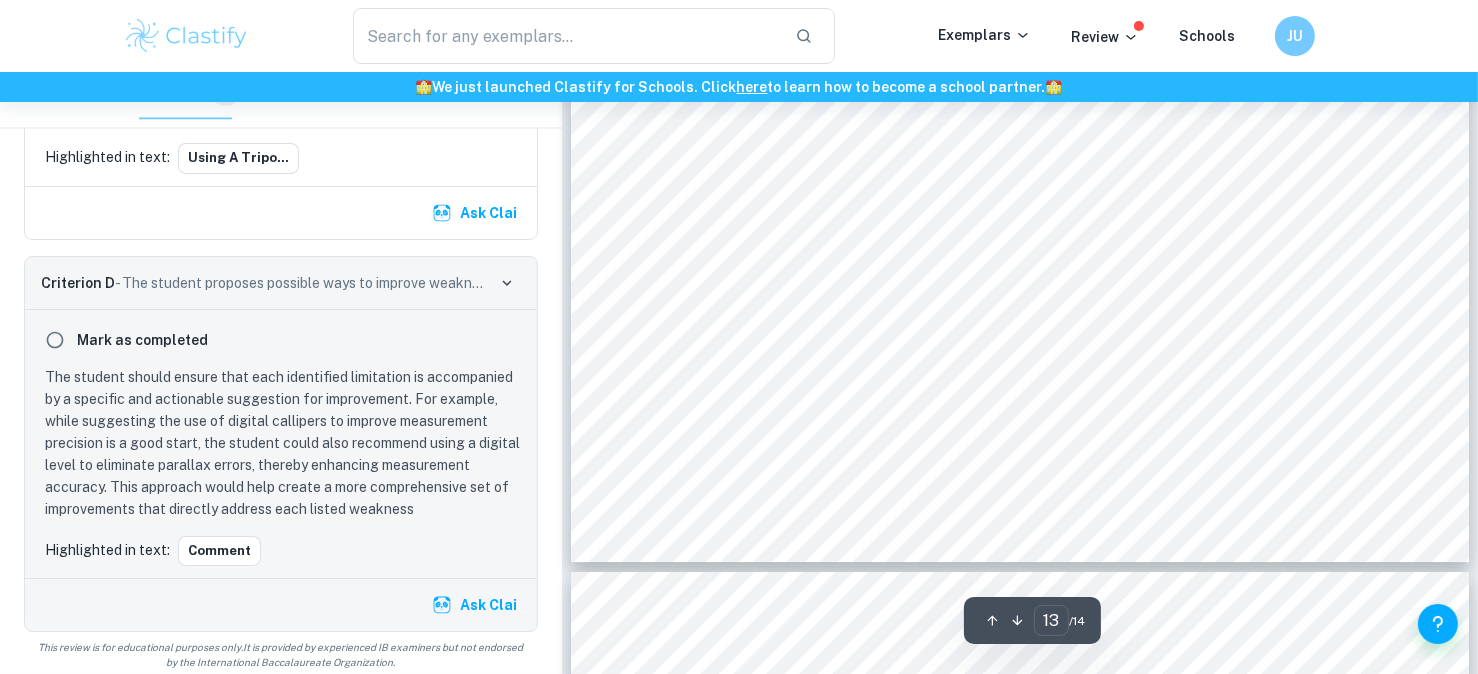 click on "13 the high R 2   value in   Graph 1 , suggesting that the results follow a linear trend as predicted.    Controlling the temperature of the water was important, as a change in temperature could affect the measured surface tension. The controlled temperature also contributed to the high R 2   value, demonstrating the limited random errors of the experiment.    Having a preliminary trial was important as it demonstrated the importance of having a solution that was not saturated, to ensure that the exact salinity could be determined. Limitations Limitation   Impact on Data   Suggestion Human error in the inaccurate measurements of the height of the water in the capillary tube. The actual height of the water could not be measured, reducing the precision of the results. Digital callipers could be used to measure the distance more precisely. Human error of parallax angles. Slight parallax angles may have caused the height of the water to be marked inaccurately, affecting the result’s precision." at bounding box center [1020, -73] 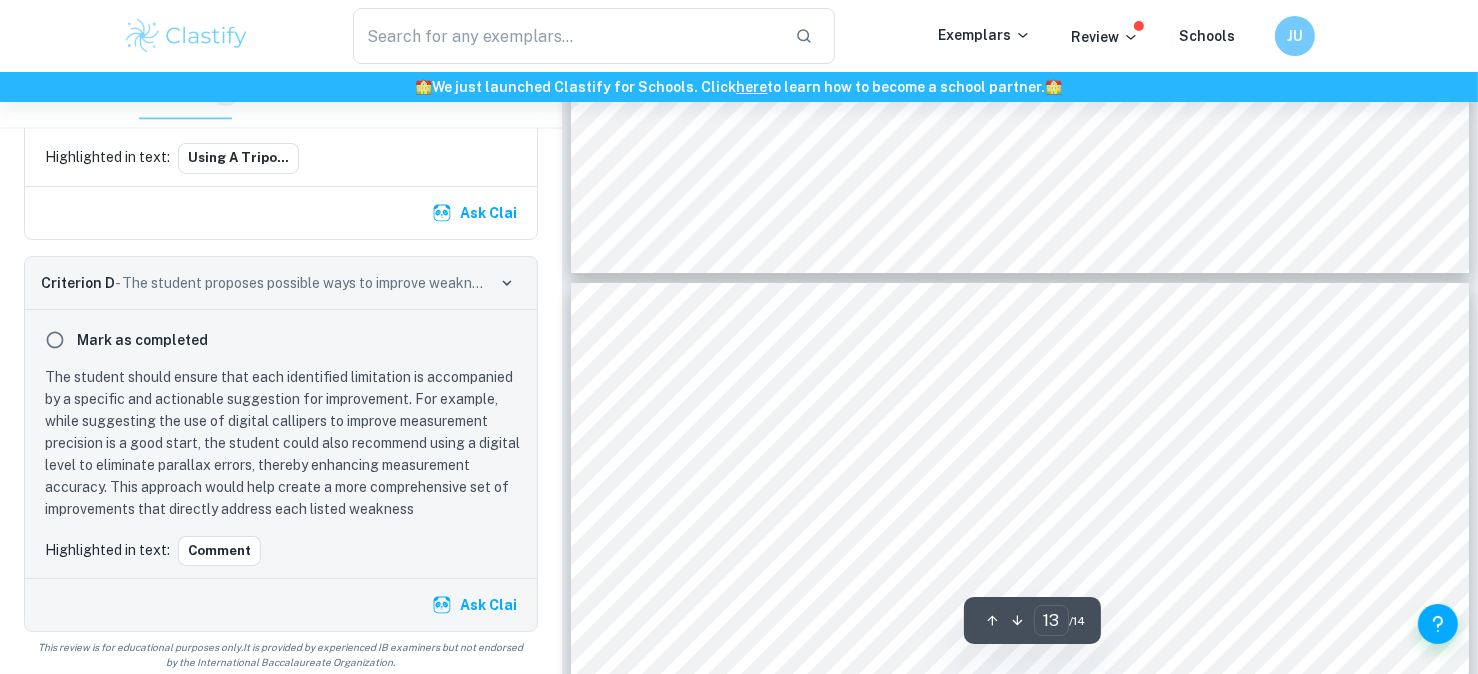 type on "14" 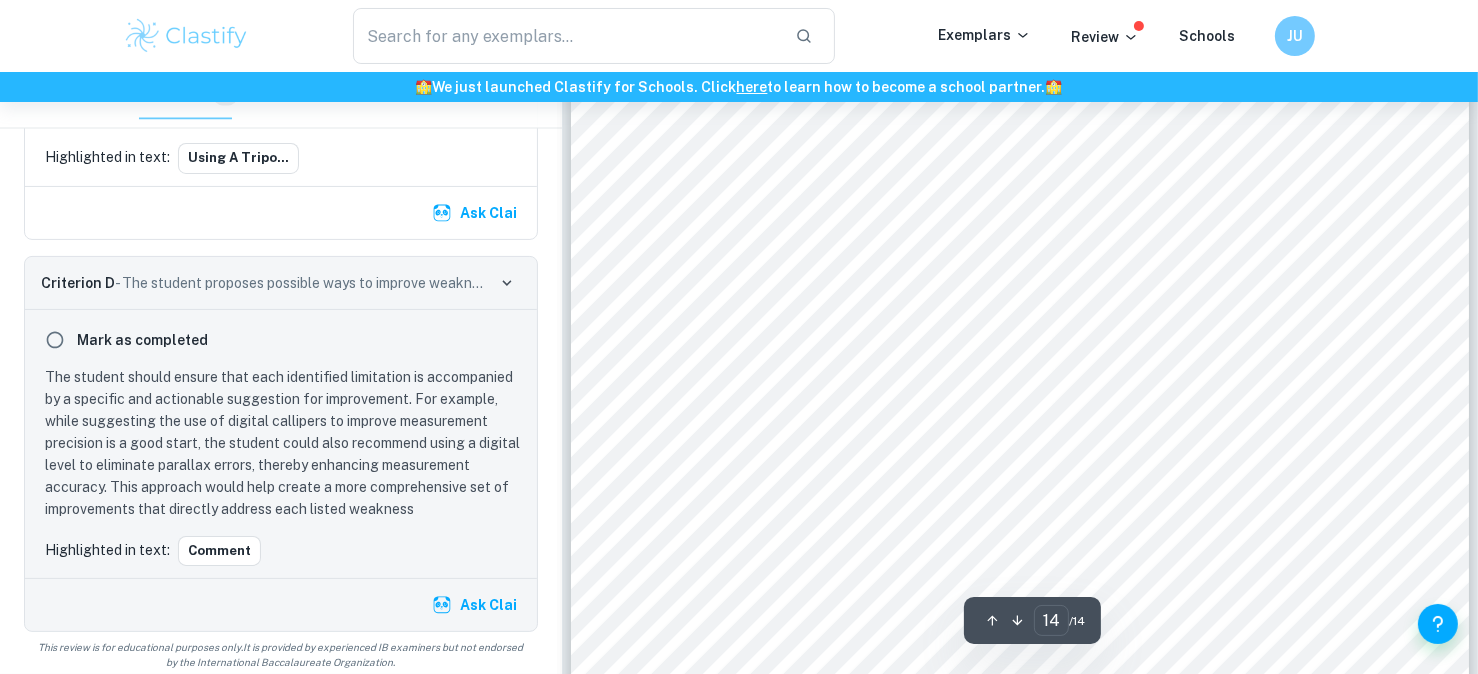 scroll, scrollTop: 16681, scrollLeft: 0, axis: vertical 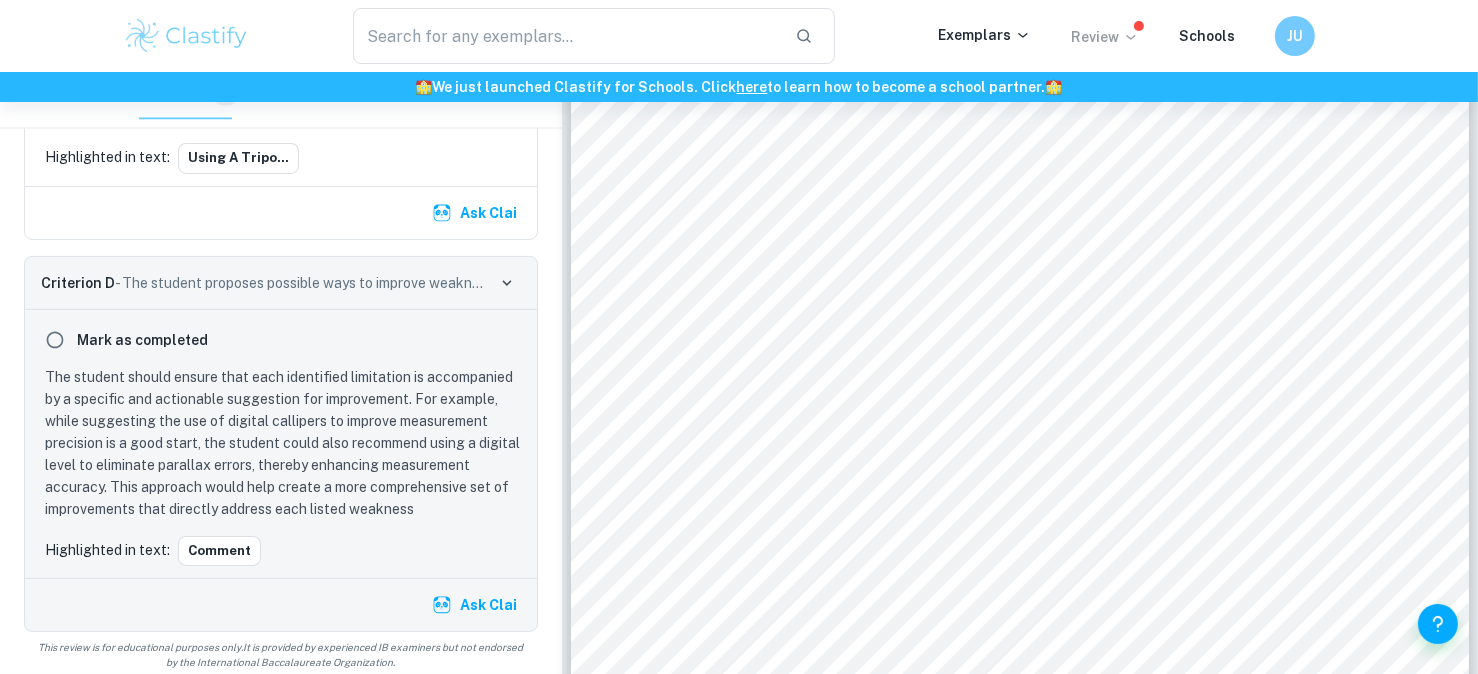 click 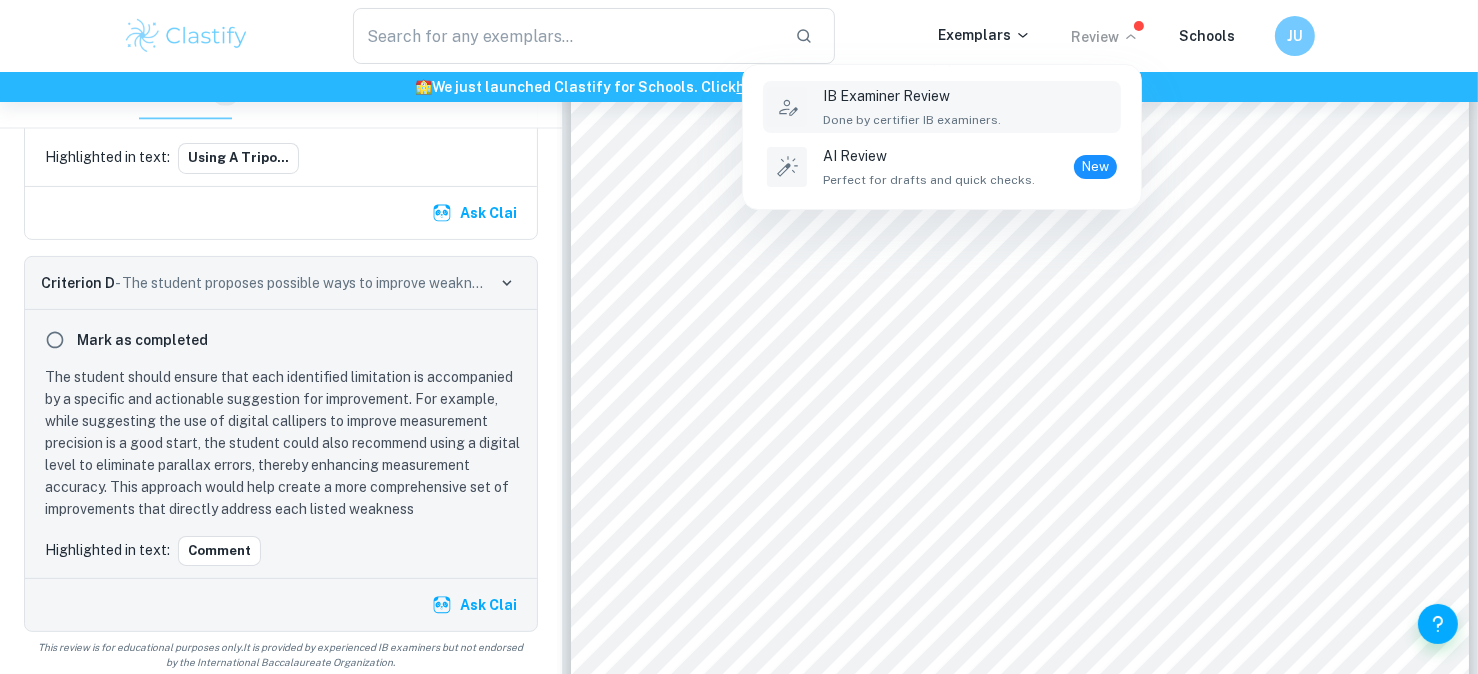 click on "IB Examiner Review" at bounding box center (912, 96) 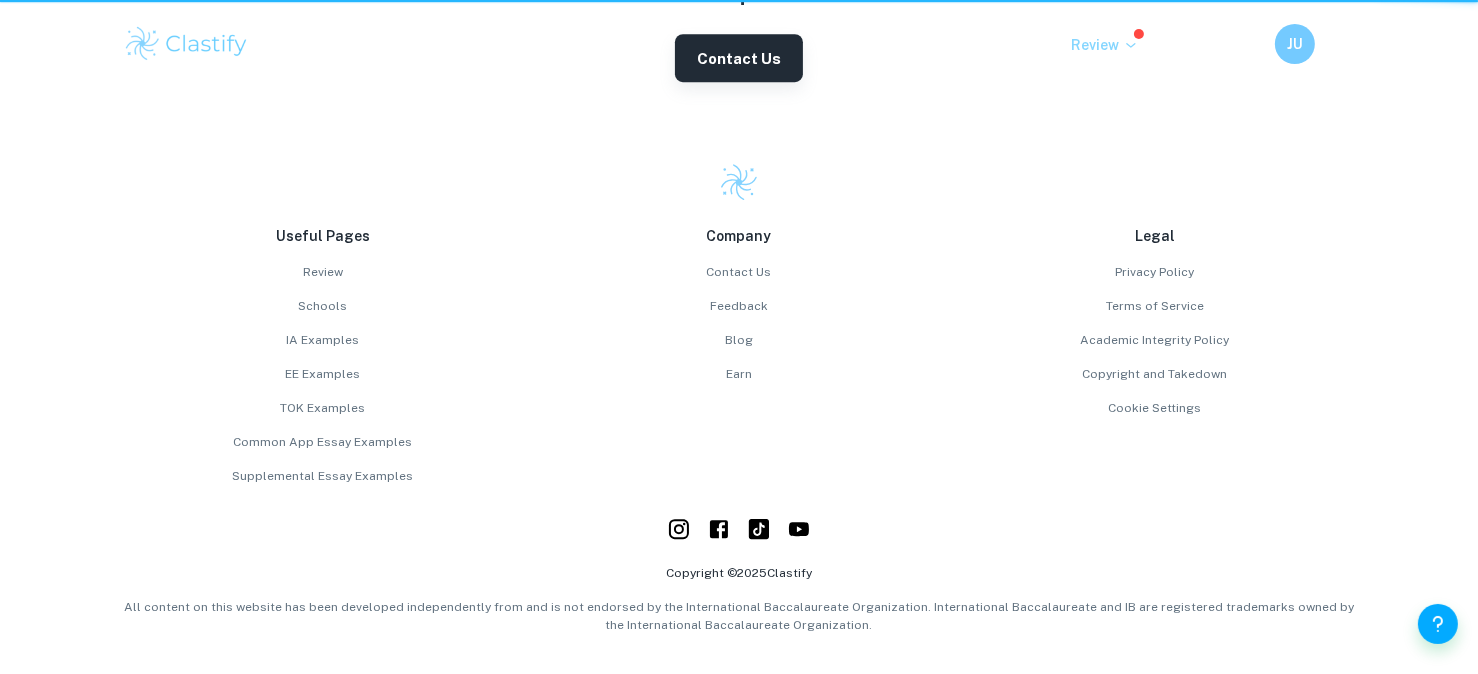 scroll, scrollTop: 0, scrollLeft: 0, axis: both 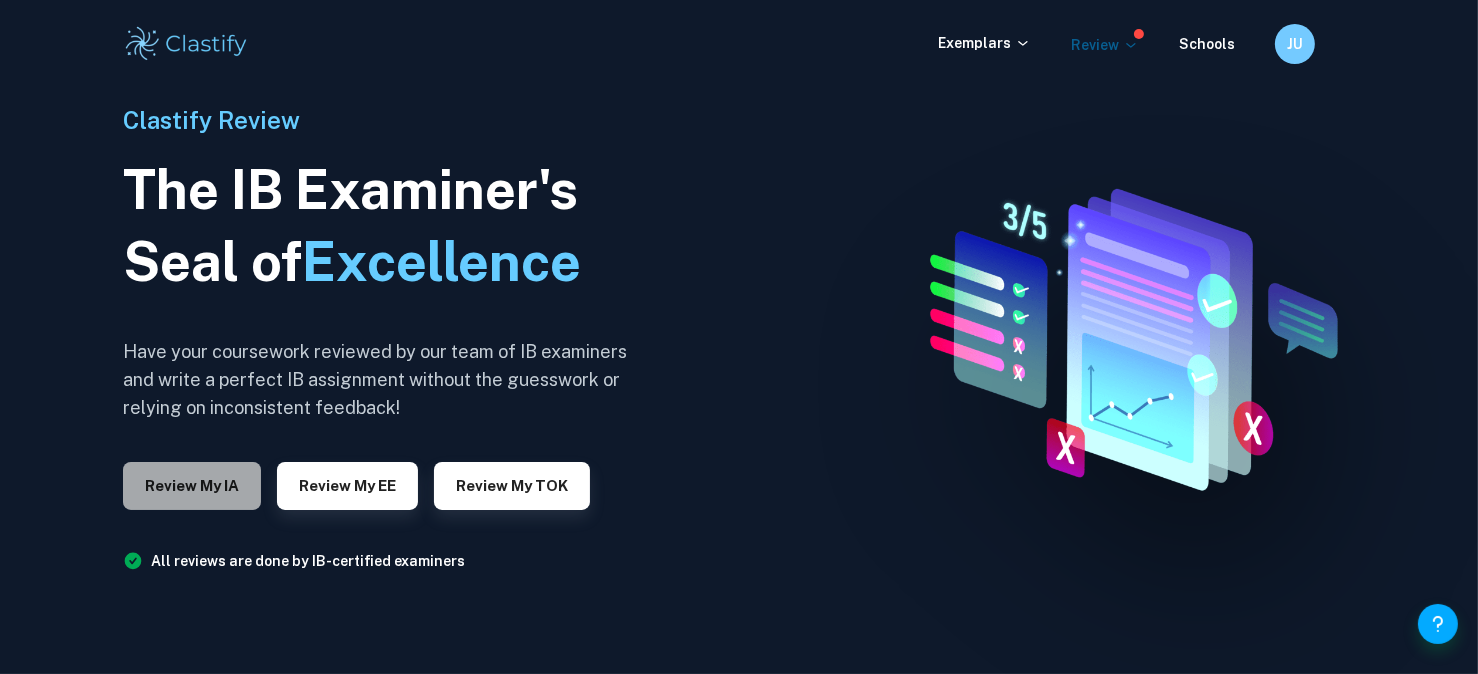 click on "Review my IA" at bounding box center [192, 486] 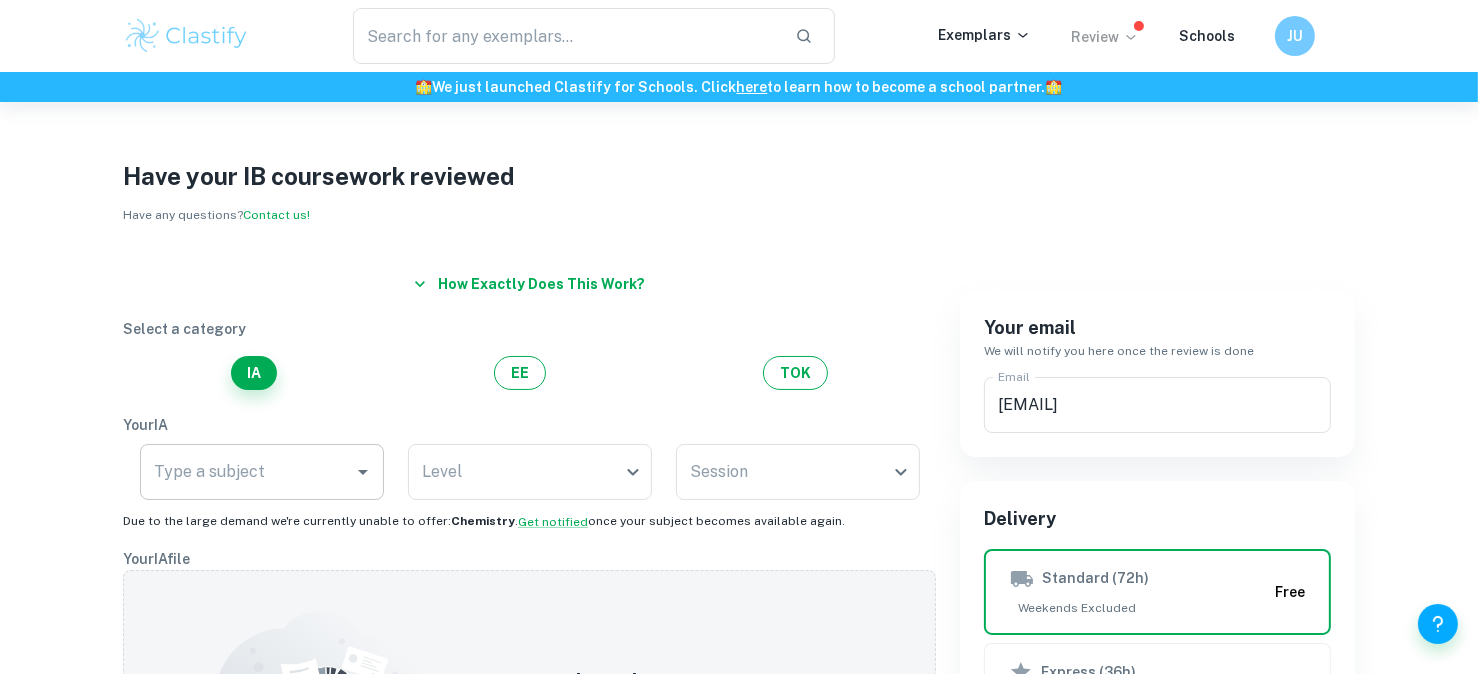 click on "Type a subject" at bounding box center (247, 472) 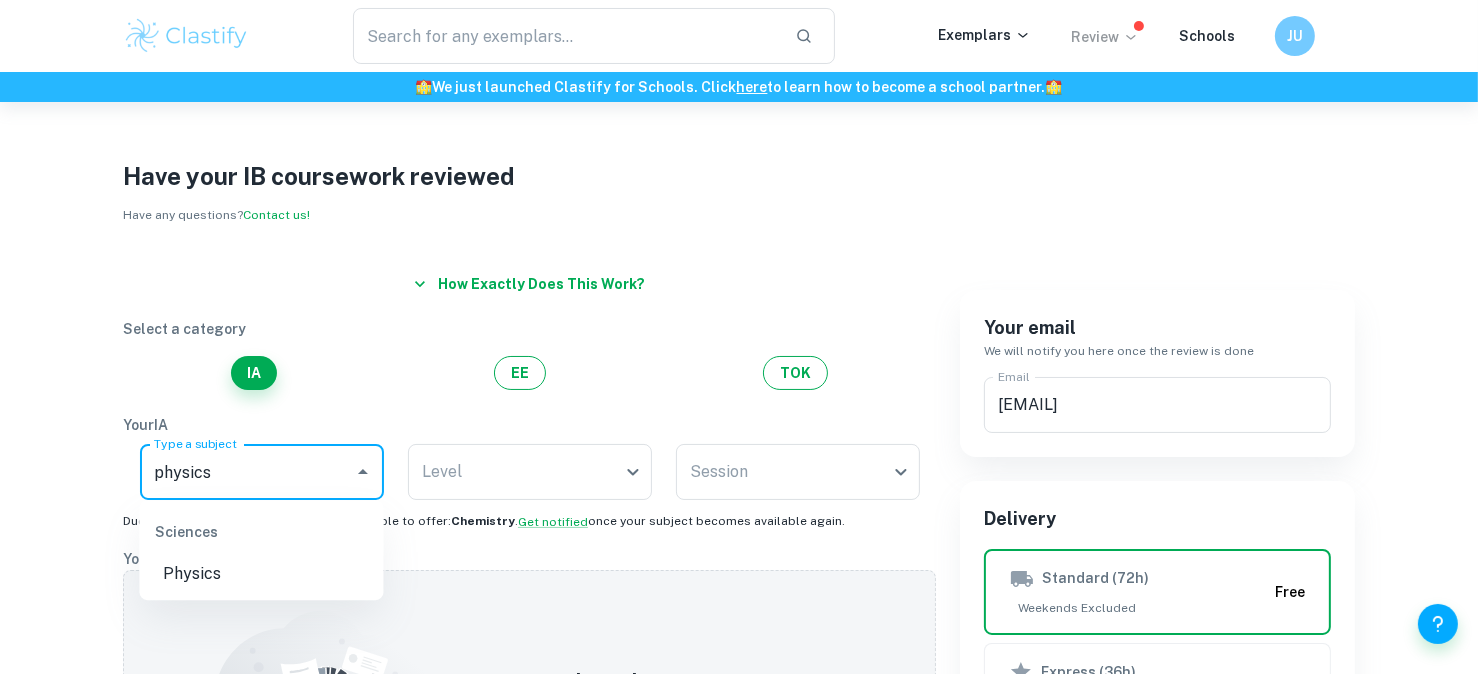 click on "Physics" at bounding box center [261, 574] 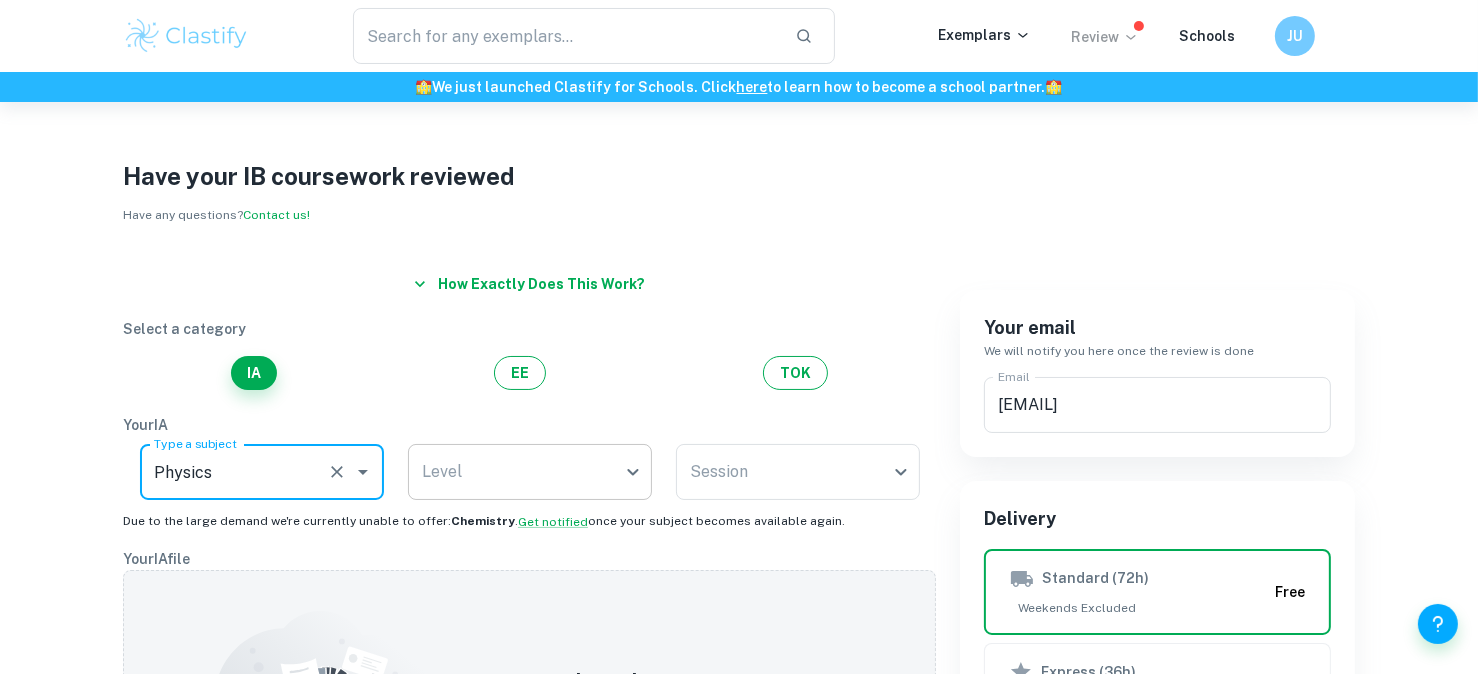 type on "Physics" 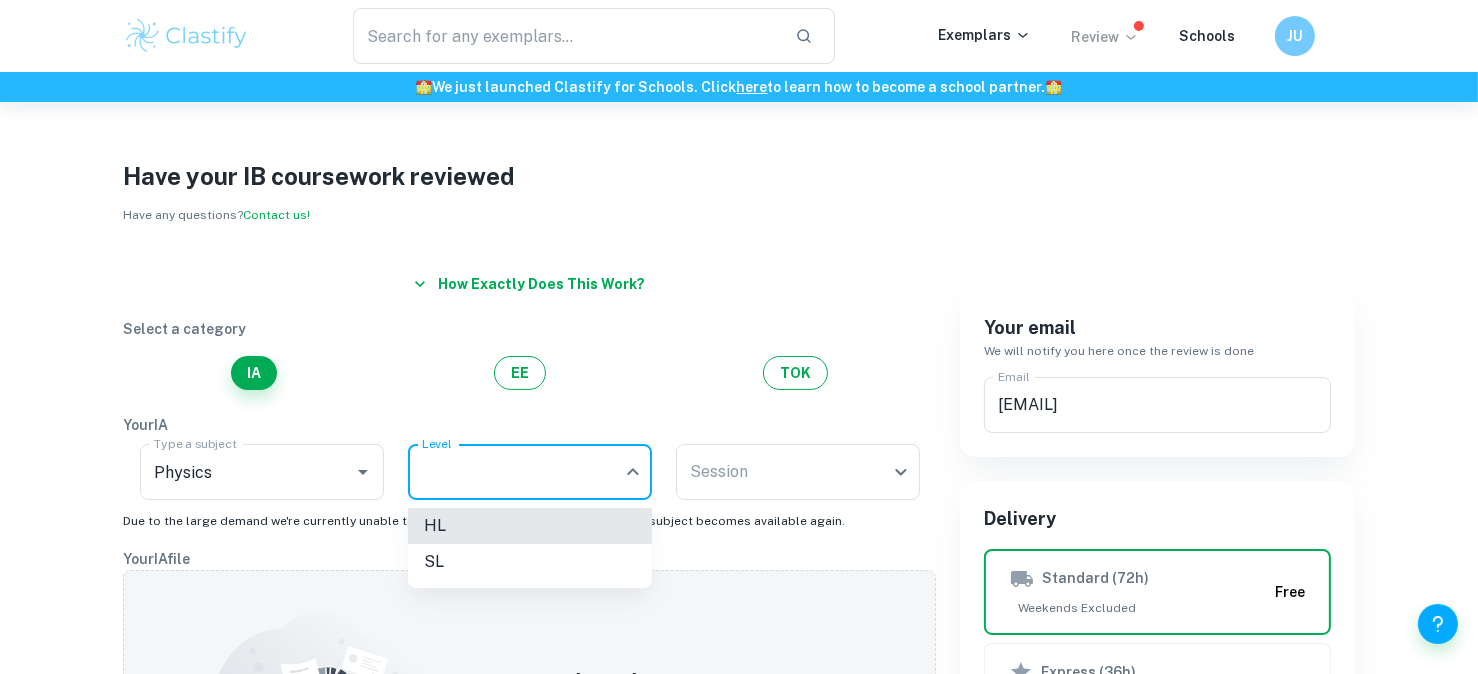 click on "SL" at bounding box center [530, 562] 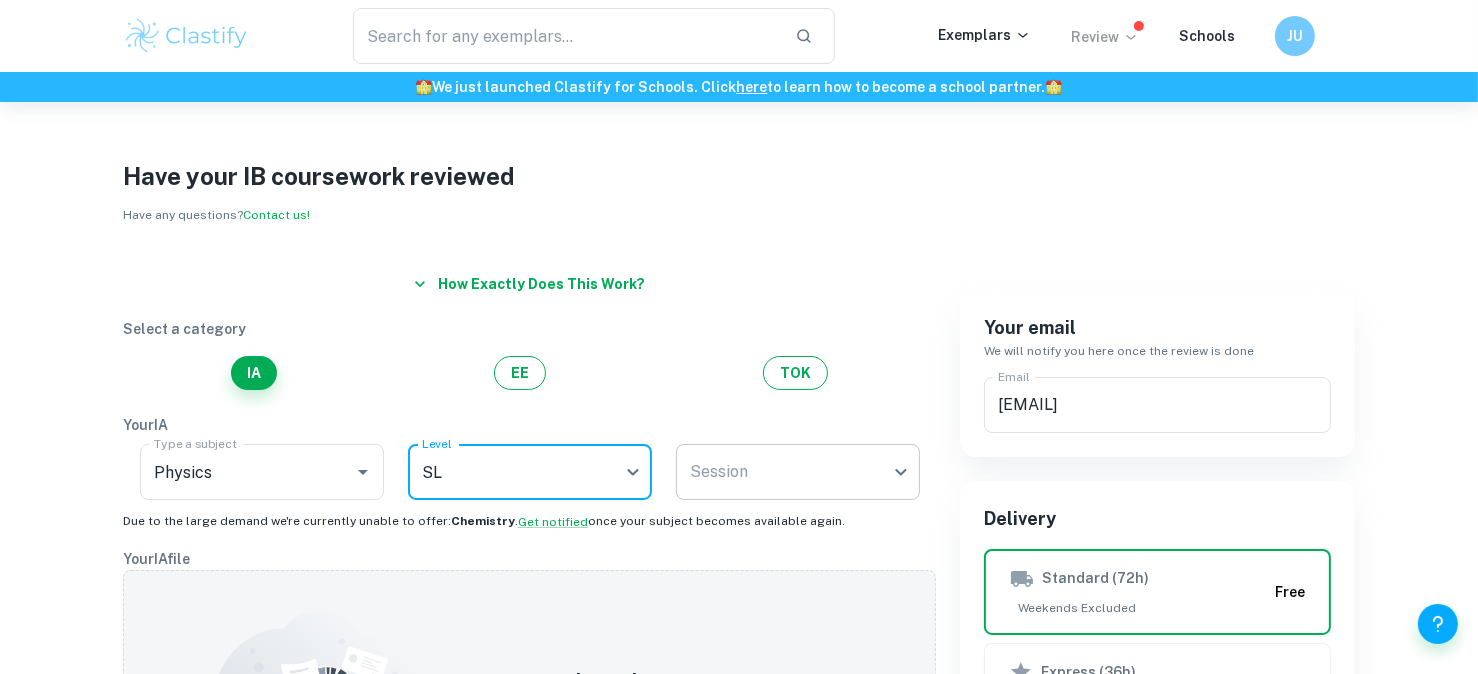 click on "We value your privacy We use cookies to enhance your browsing experience, serve personalised ads or content, and analyse our traffic. By clicking "Accept All", you consent to our use of cookies.   Cookie Policy Customise   Reject All   Accept All   Customise Consent Preferences   We use cookies to help you navigate efficiently and perform certain functions. You will find detailed information about all cookies under each consent category below. The cookies that are categorised as "Necessary" are stored on your browser as they are essential for enabling the basic functionalities of the site. ...  Show more For more information on how Google's third-party cookies operate and handle your data, see:   Google Privacy Policy Necessary Always Active Necessary cookies are required to enable the basic features of this site, such as providing secure log-in or adjusting your consent preferences. These cookies do not store any personally identifiable data. Functional Analytics Performance Advertisement Uncategorised" at bounding box center (739, 439) 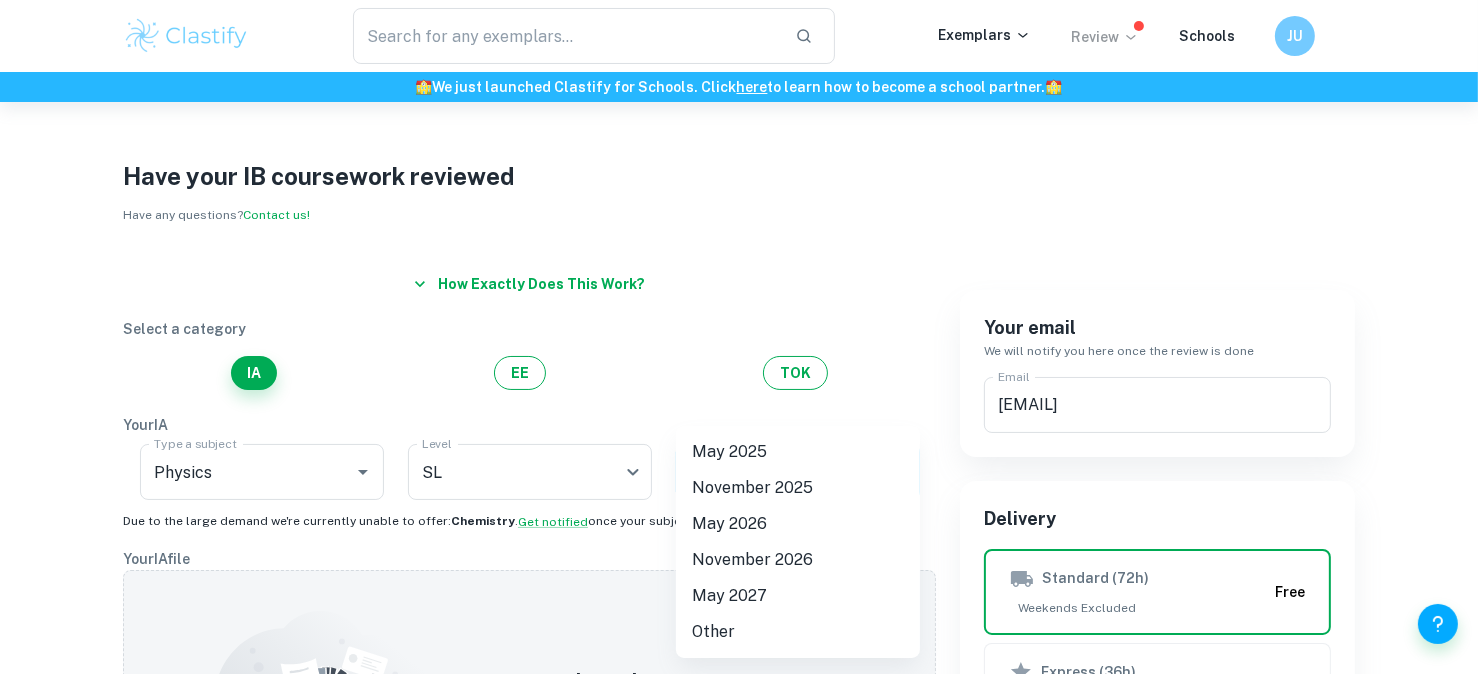click on "November 2025" at bounding box center (798, 488) 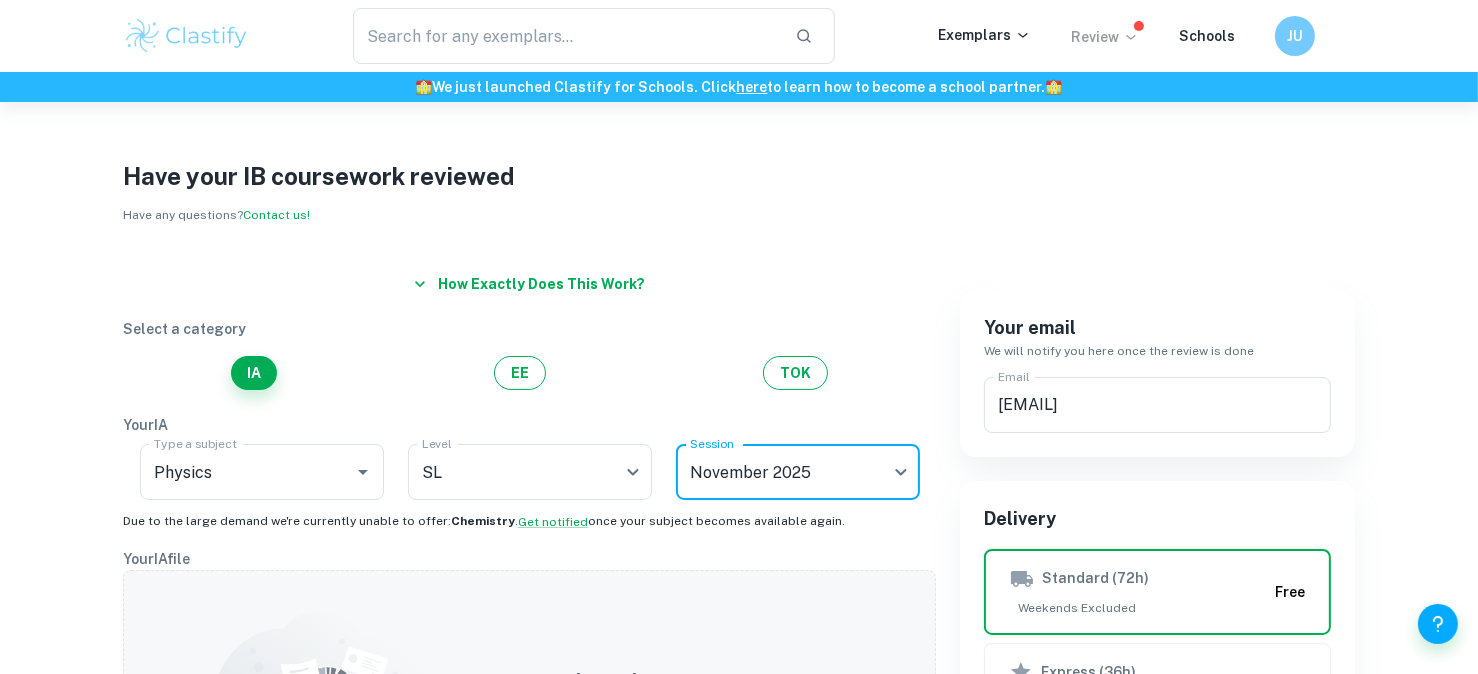 scroll, scrollTop: 332, scrollLeft: 0, axis: vertical 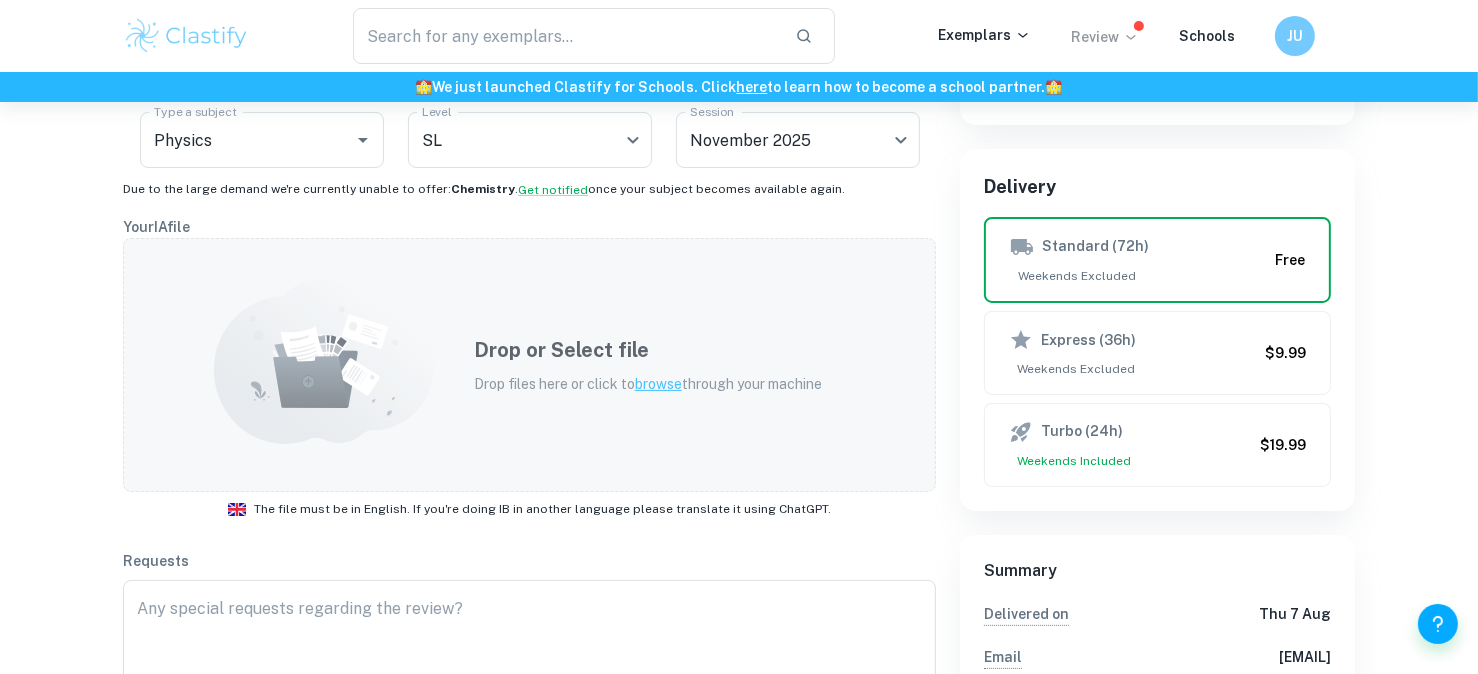 click on "browse" at bounding box center (658, 384) 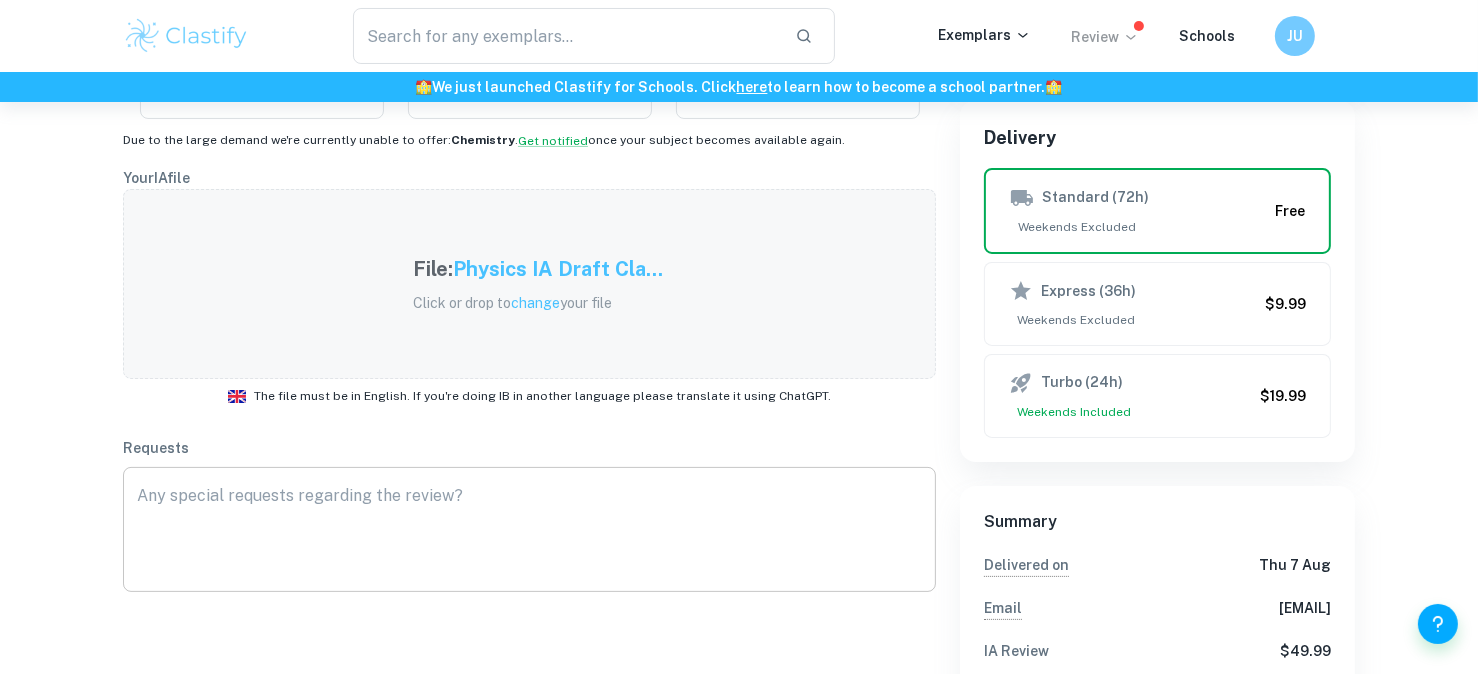 scroll, scrollTop: 375, scrollLeft: 0, axis: vertical 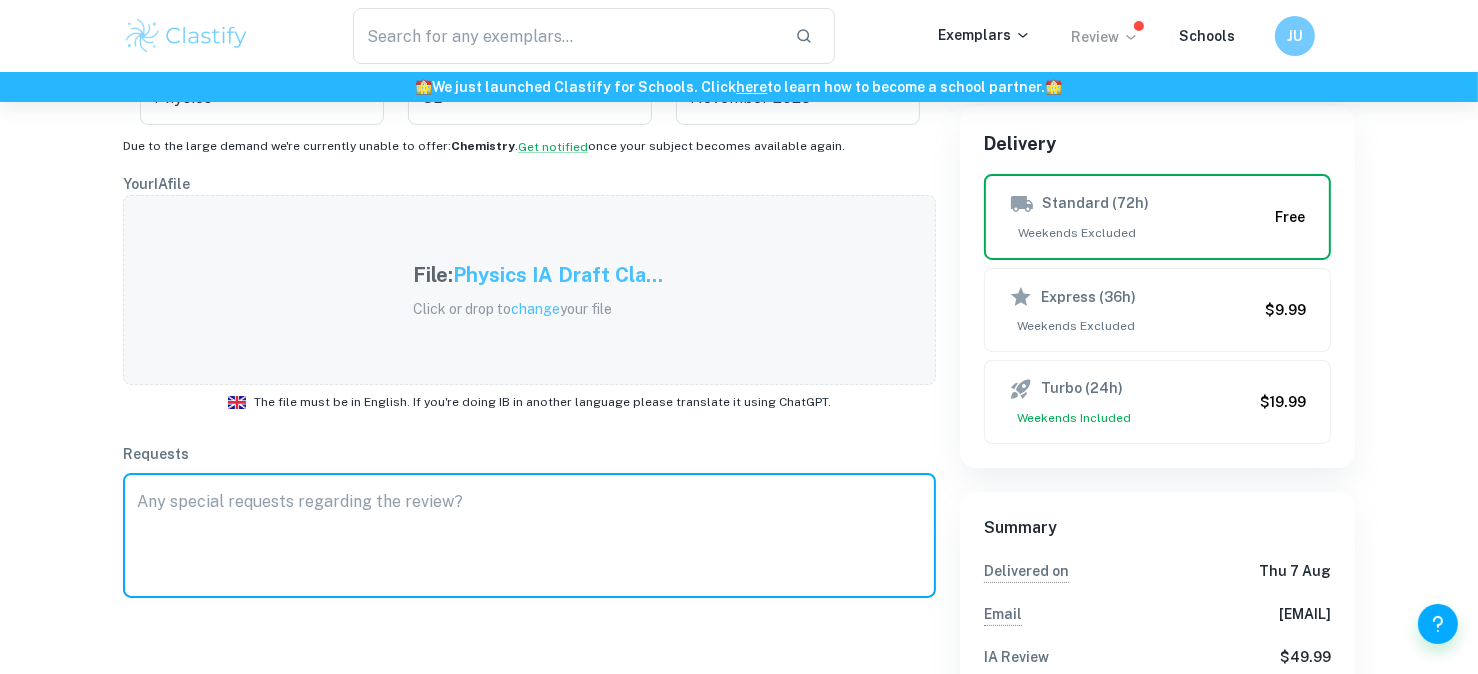 click at bounding box center [529, 536] 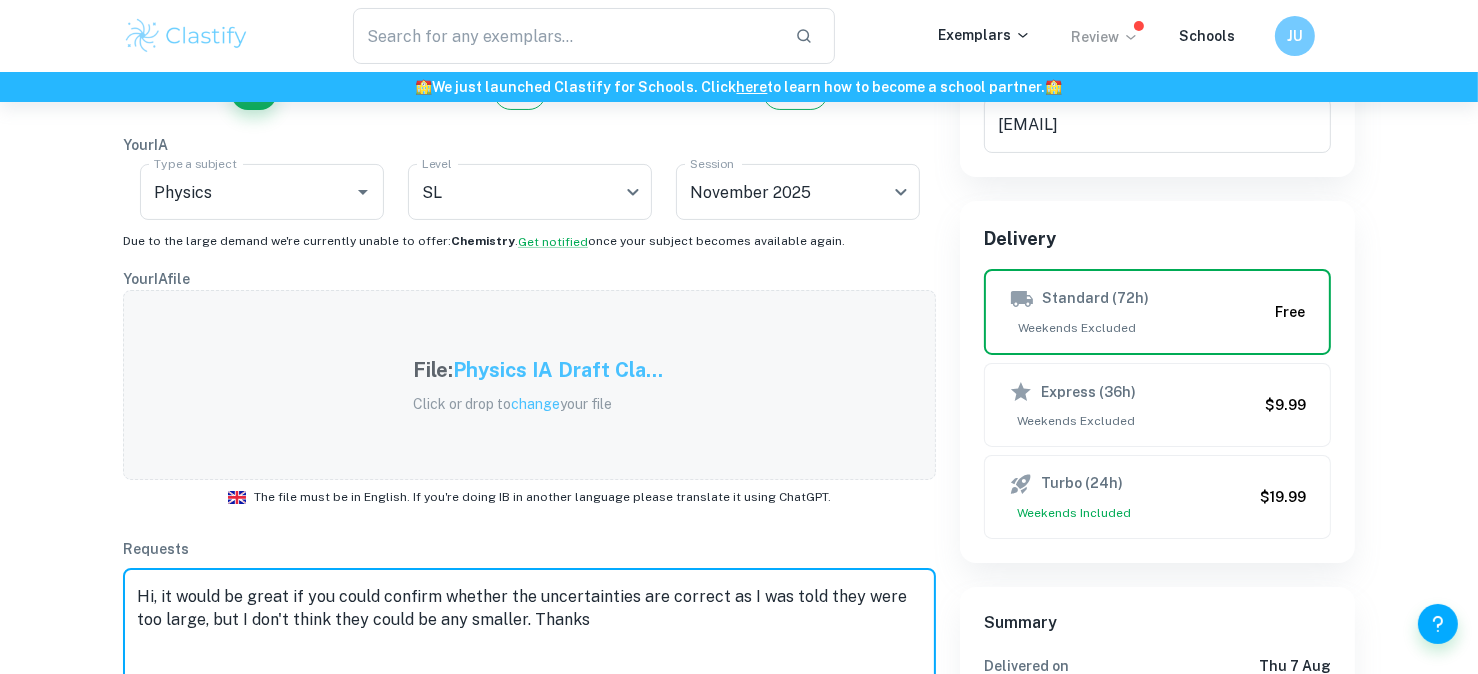 scroll, scrollTop: 324, scrollLeft: 0, axis: vertical 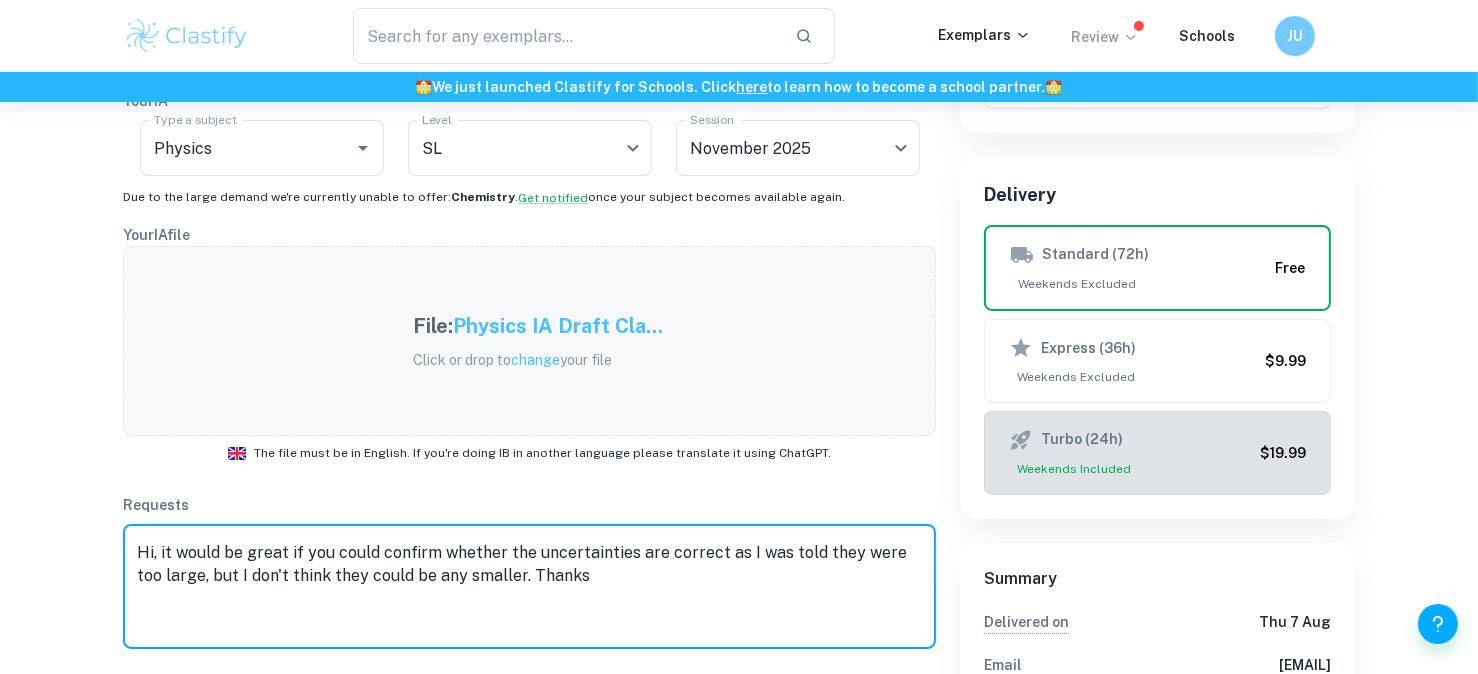type on "Hi, it would be great if you could confirm whether the uncertainties are correct as I was told they were too large, but I don't think they could be any smaller. Thanks" 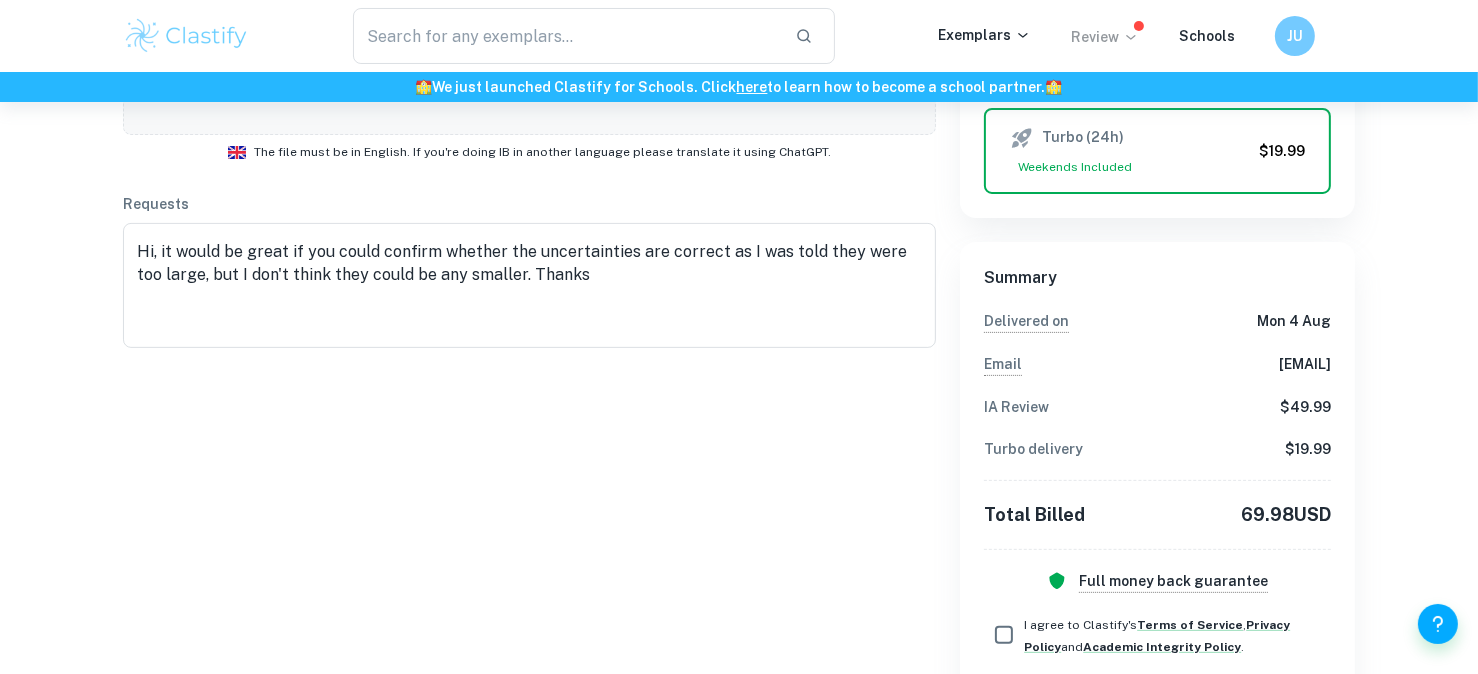 scroll, scrollTop: 765, scrollLeft: 0, axis: vertical 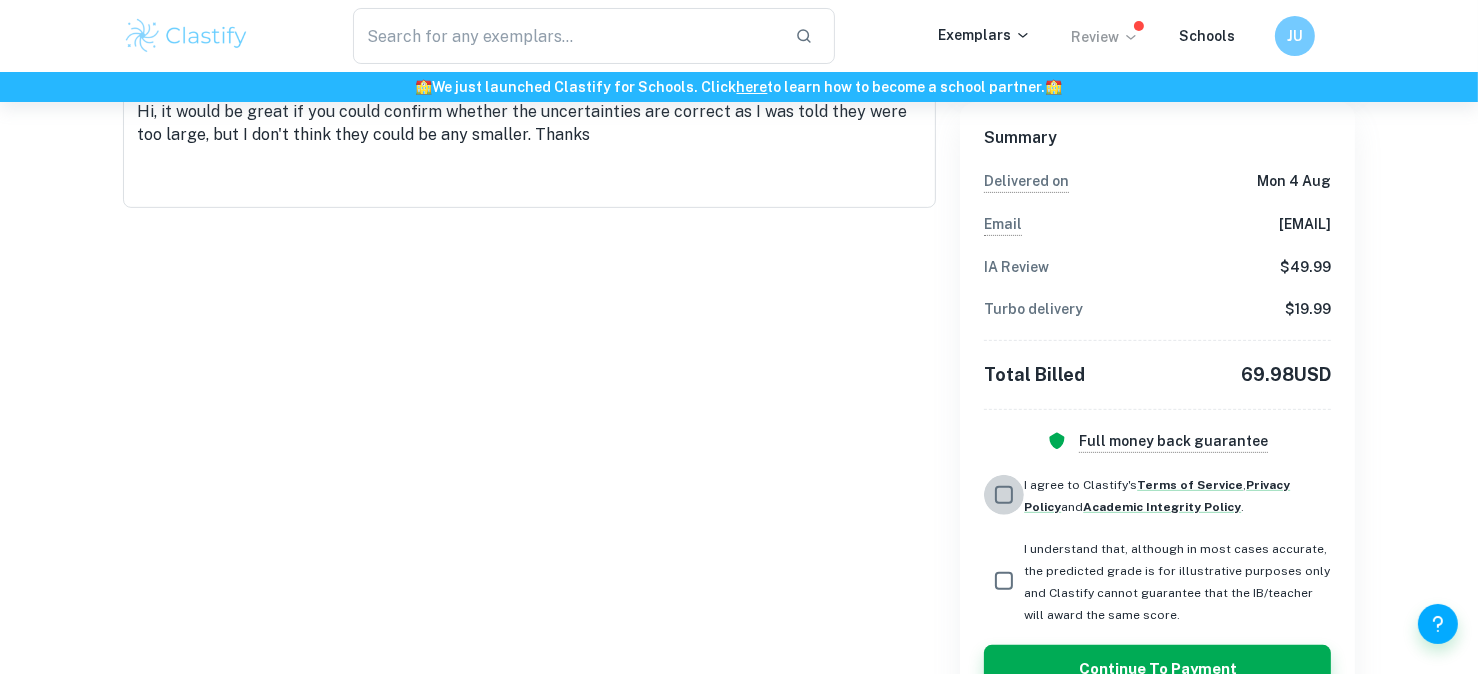 click on "I agree to Clastify's  Terms of Service ,  Privacy Policy  and  Academic Integrity Policy ." at bounding box center [1004, 495] 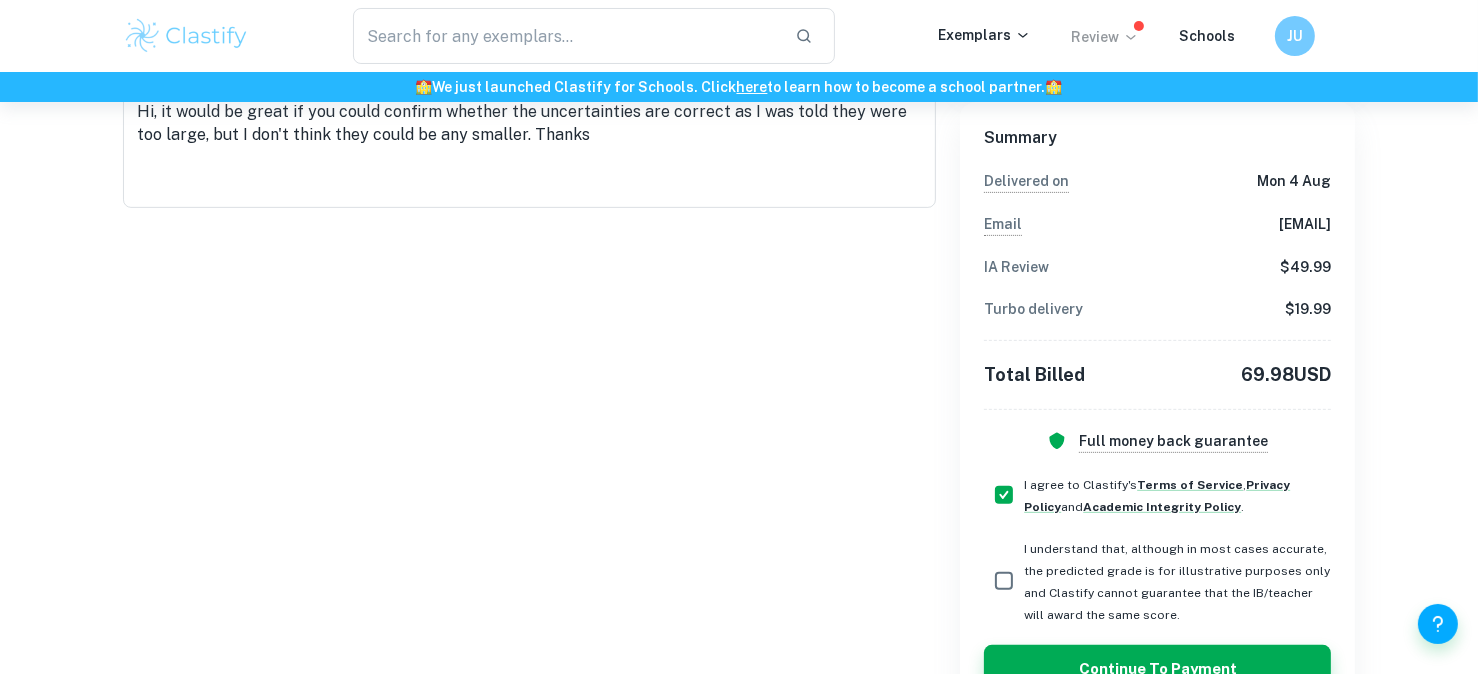 click on "I understand that, although in most cases accurate, the predicted grade is for illustrative purposes only and Clastify cannot guarantee that the IB/teacher will award the same score." at bounding box center (1004, 581) 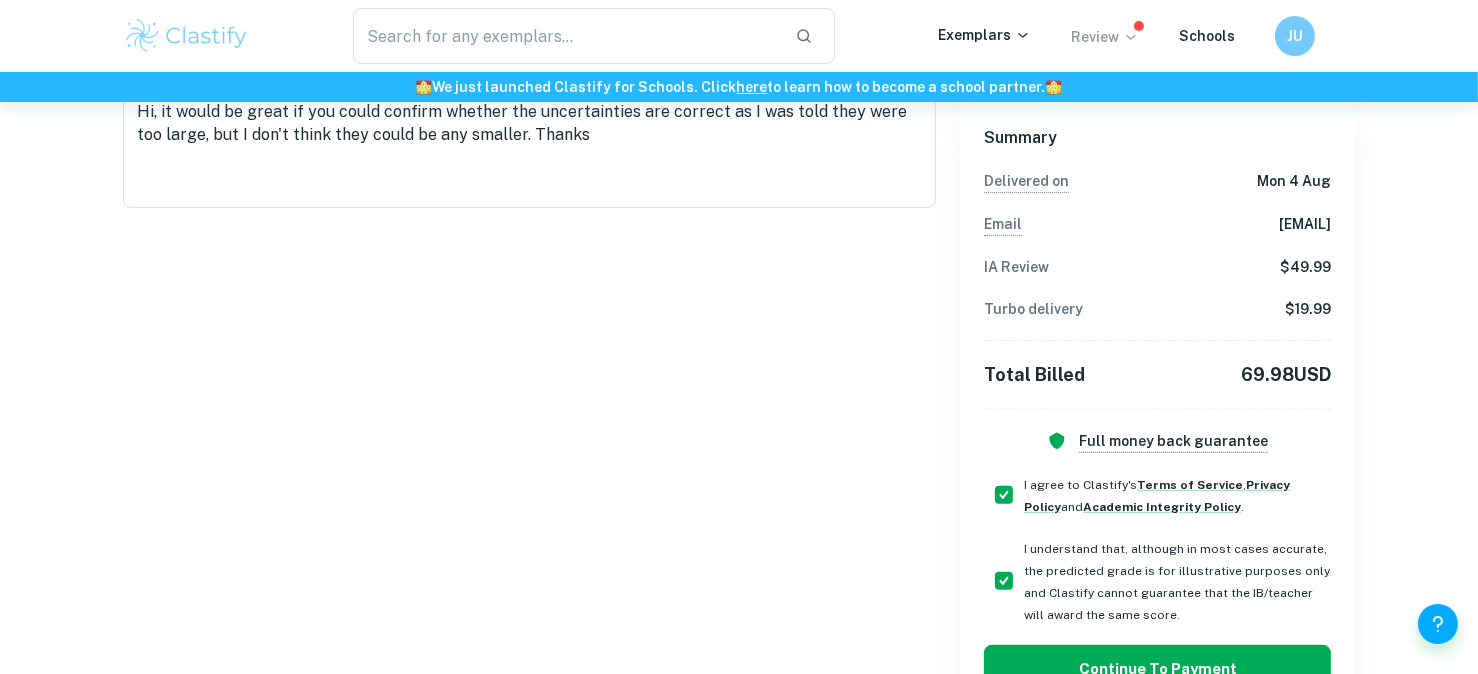 click on "Continue to Payment" at bounding box center [1157, 669] 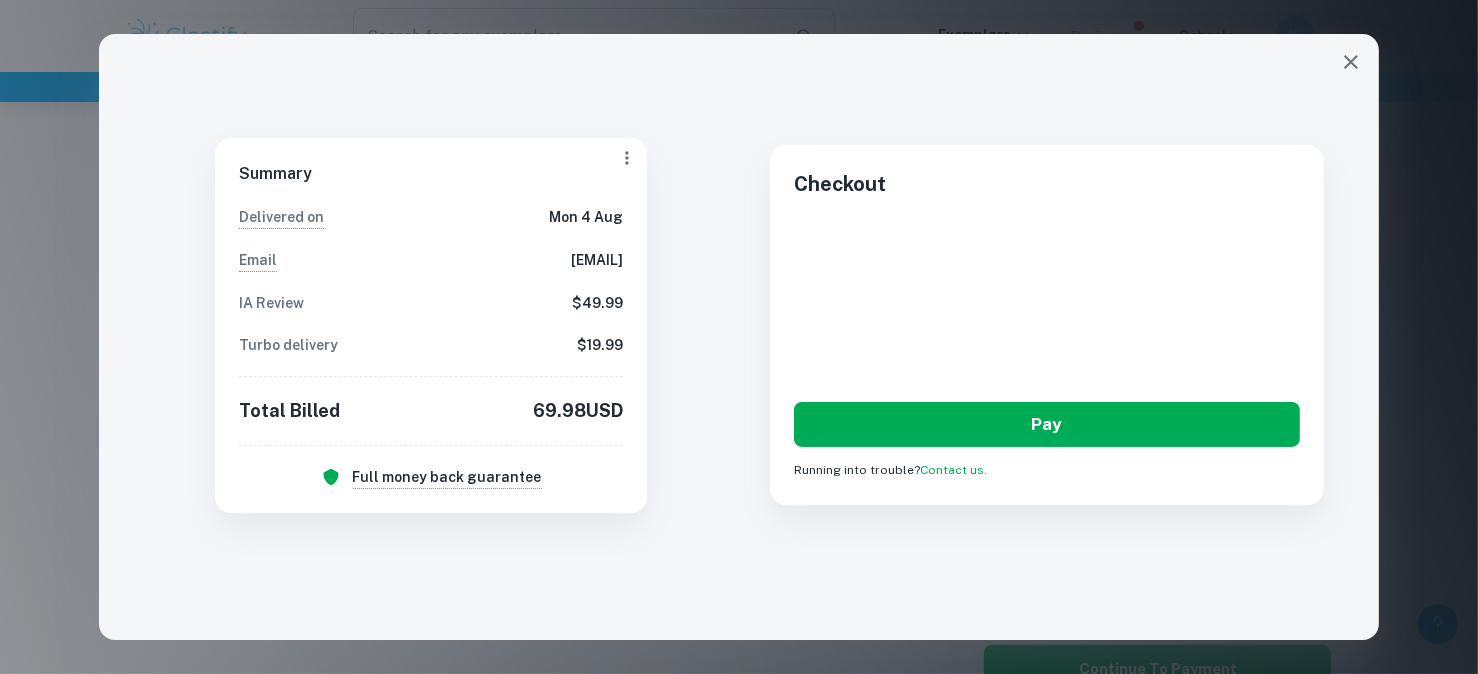 click on "Pay" at bounding box center [1047, 424] 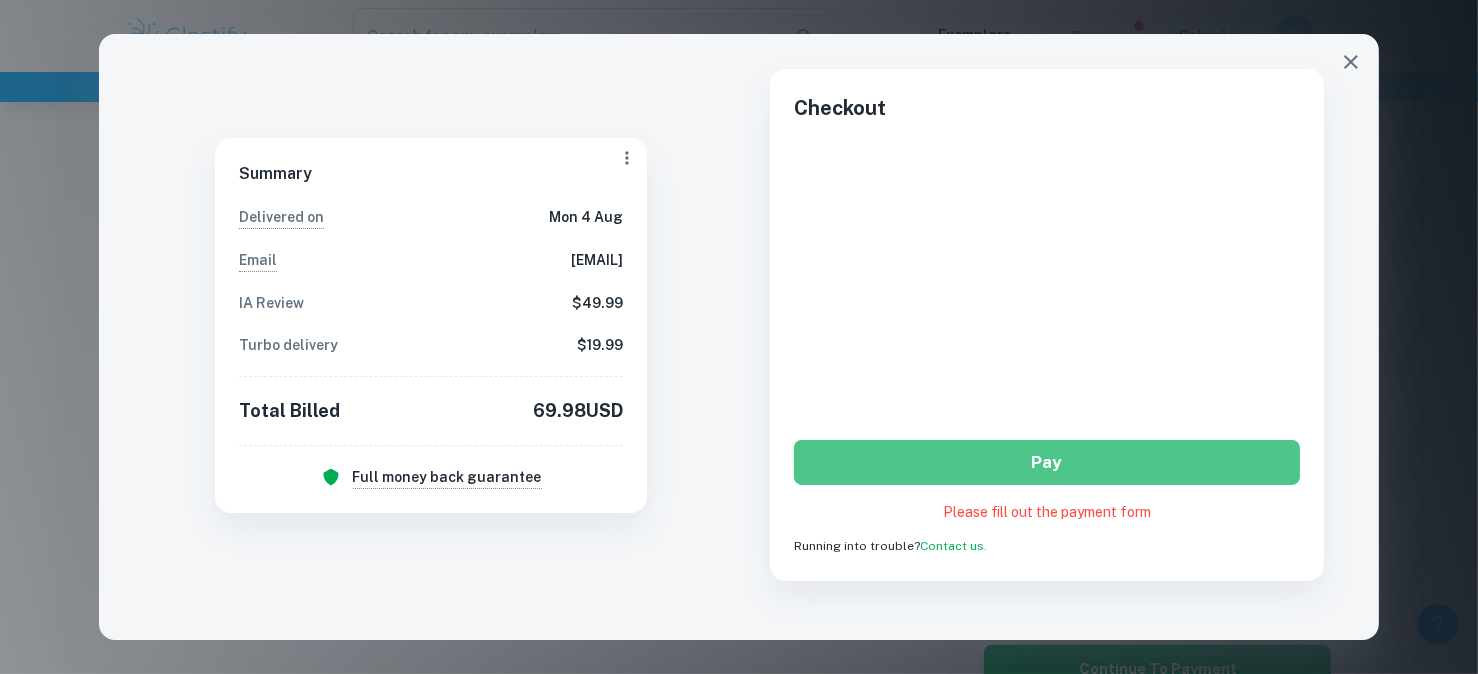 click on "Pay" at bounding box center [1047, 462] 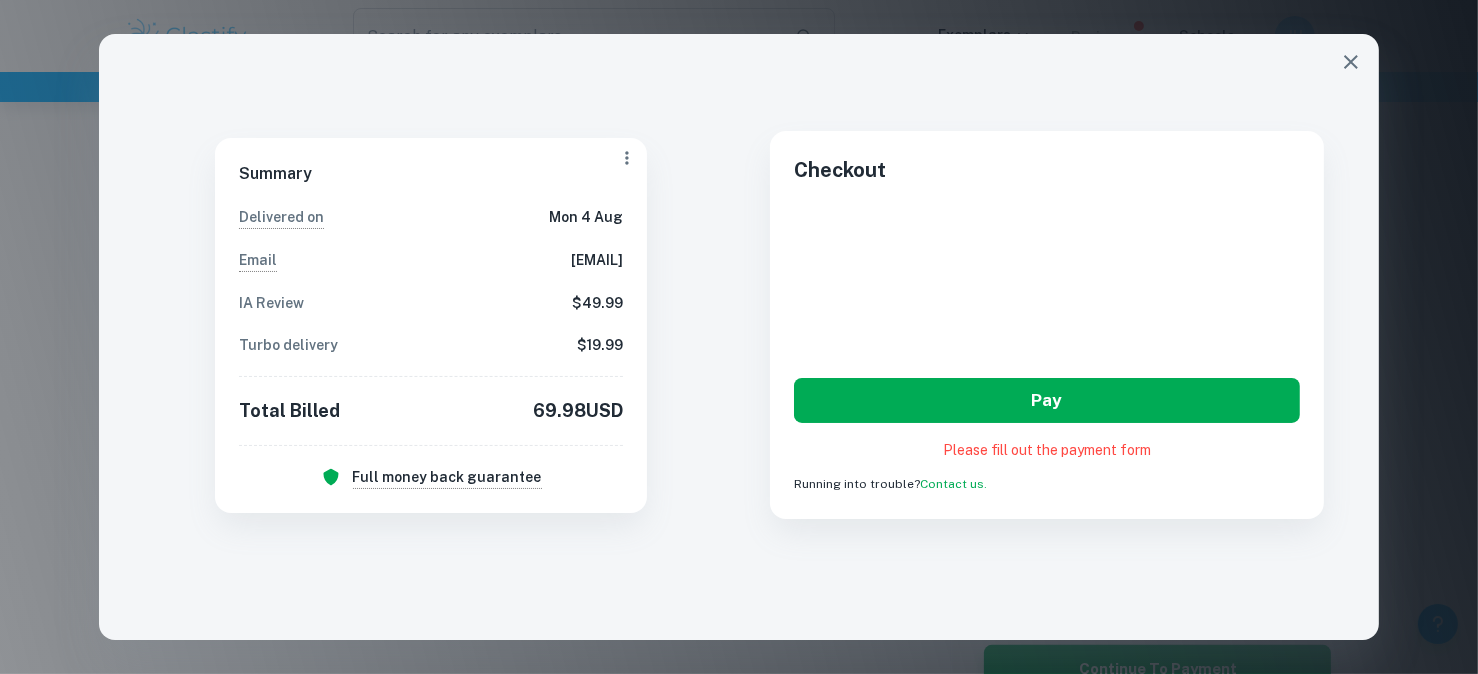 click on "Pay" at bounding box center (1047, 400) 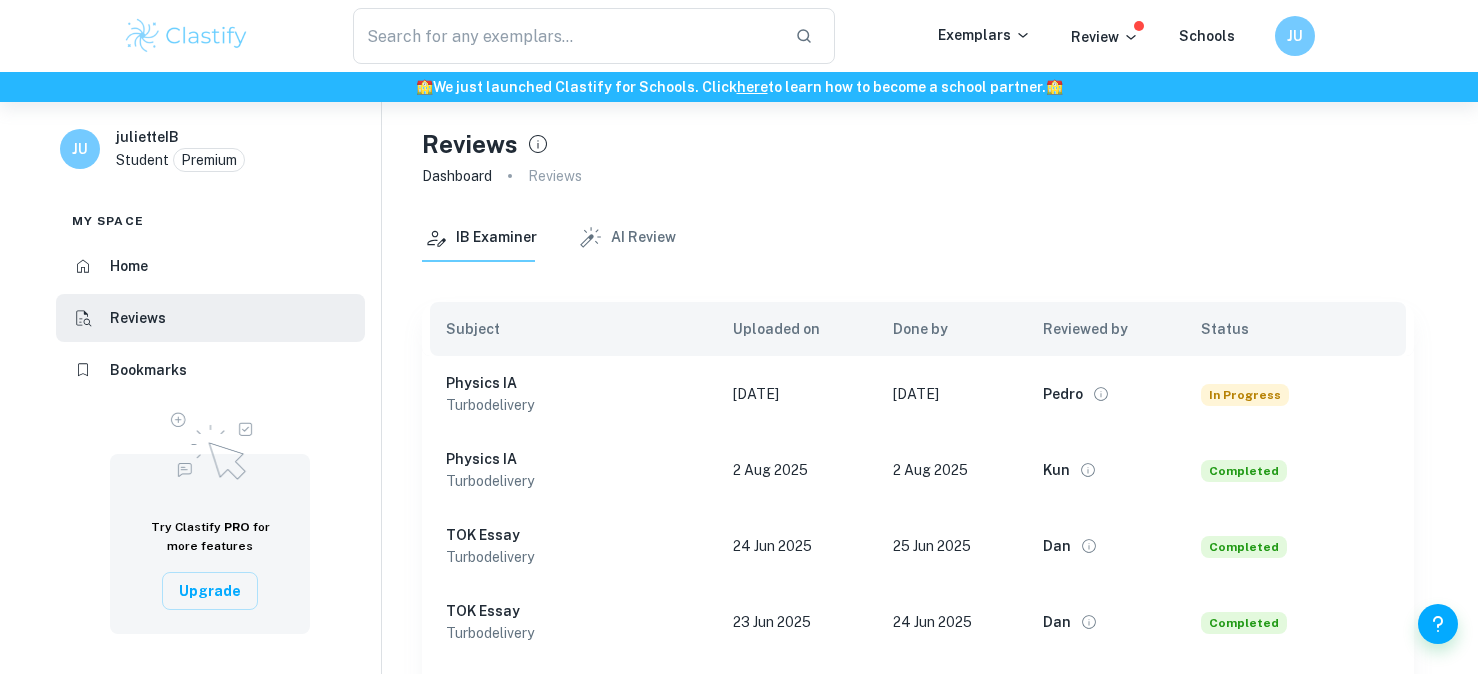 scroll, scrollTop: 0, scrollLeft: 0, axis: both 